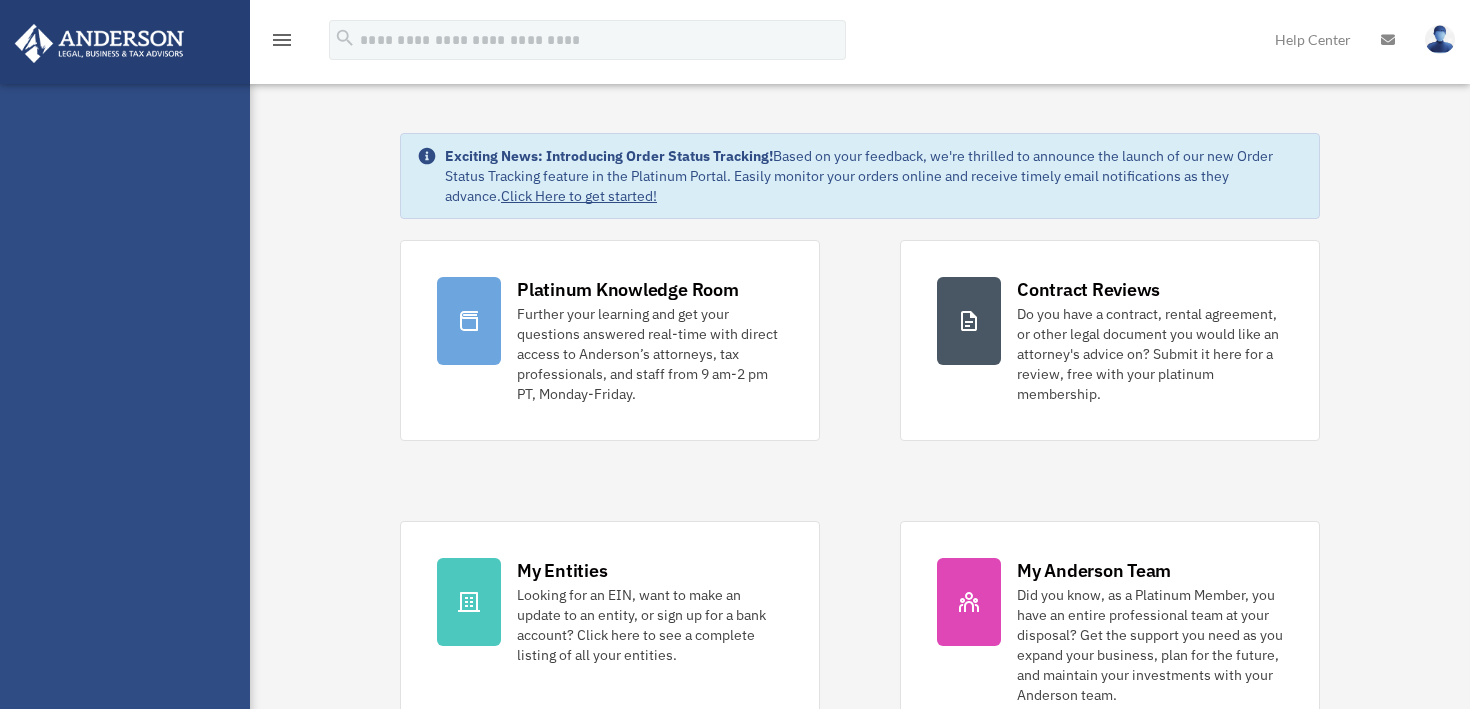 scroll, scrollTop: 0, scrollLeft: 0, axis: both 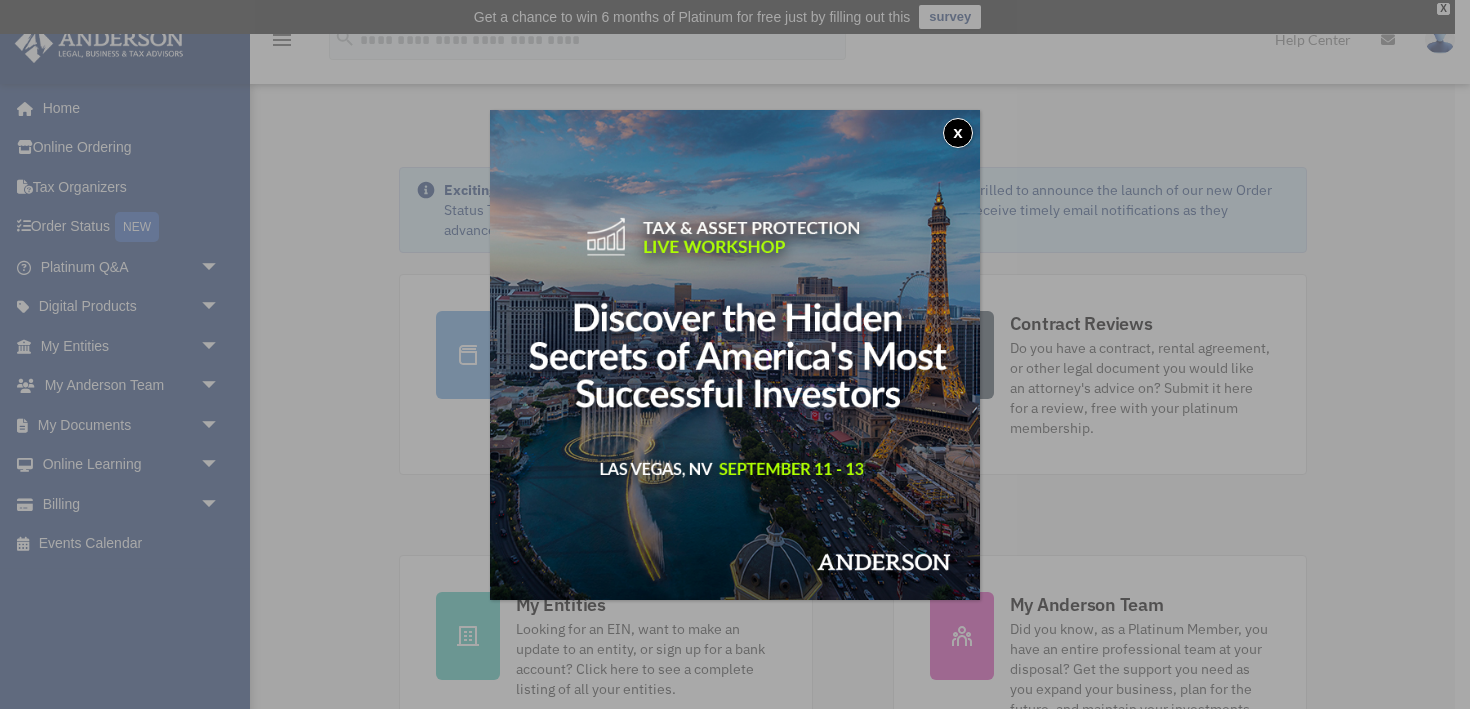 click on "x" at bounding box center [958, 133] 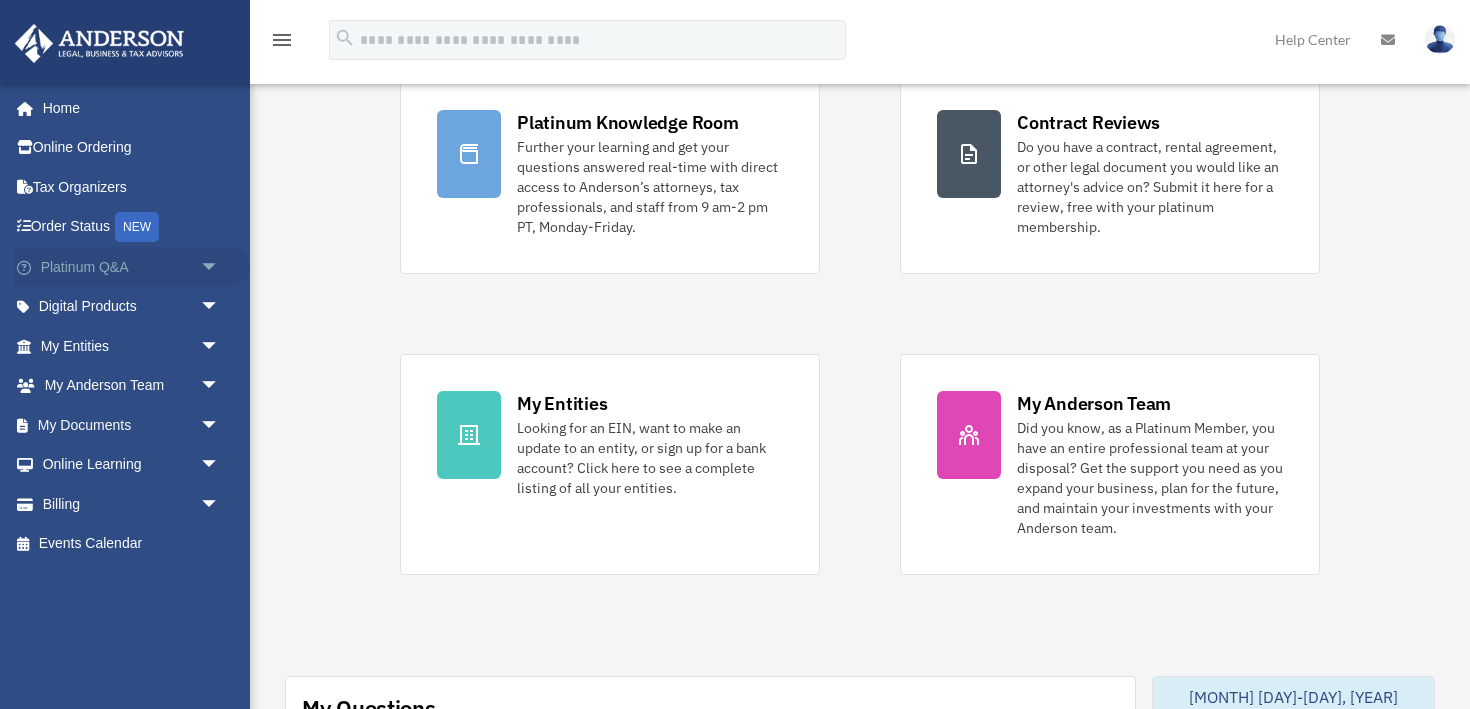 scroll, scrollTop: 0, scrollLeft: 0, axis: both 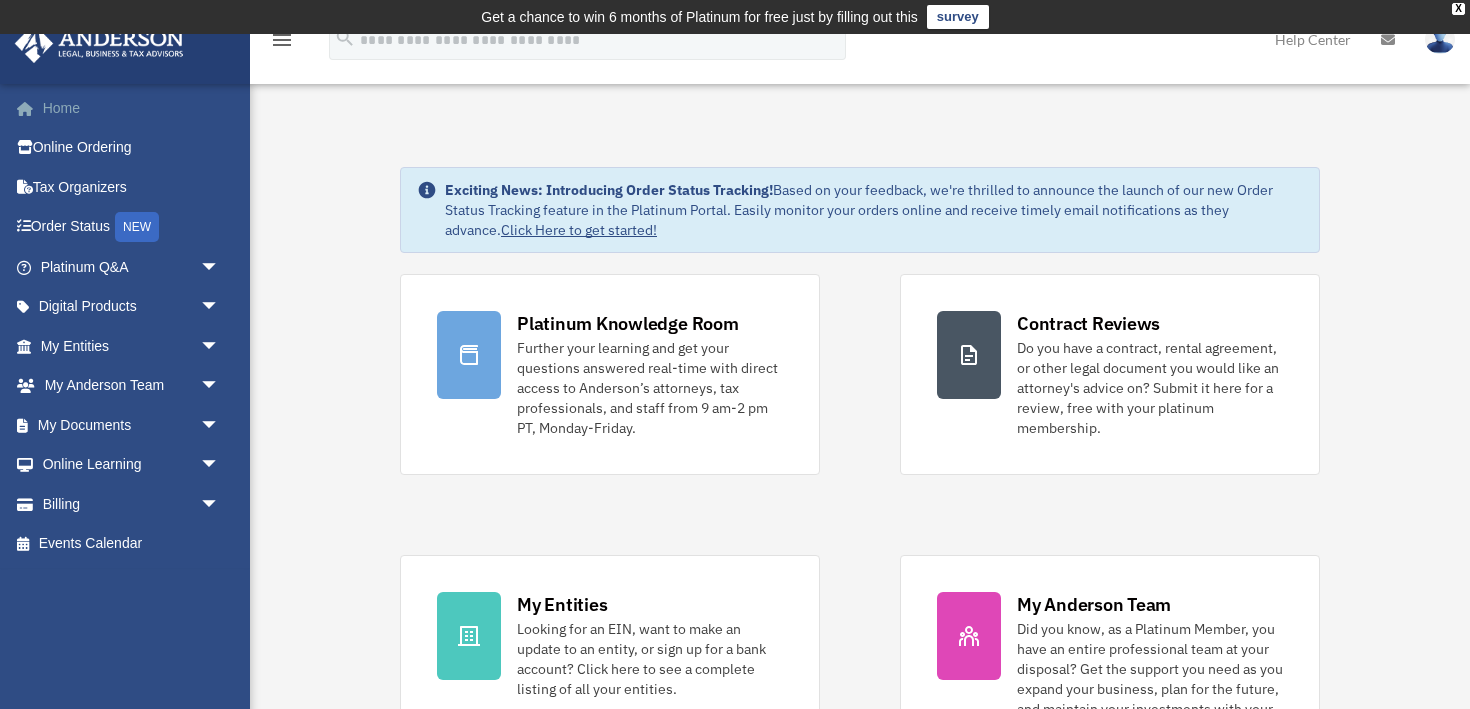 click on "Home" at bounding box center [132, 108] 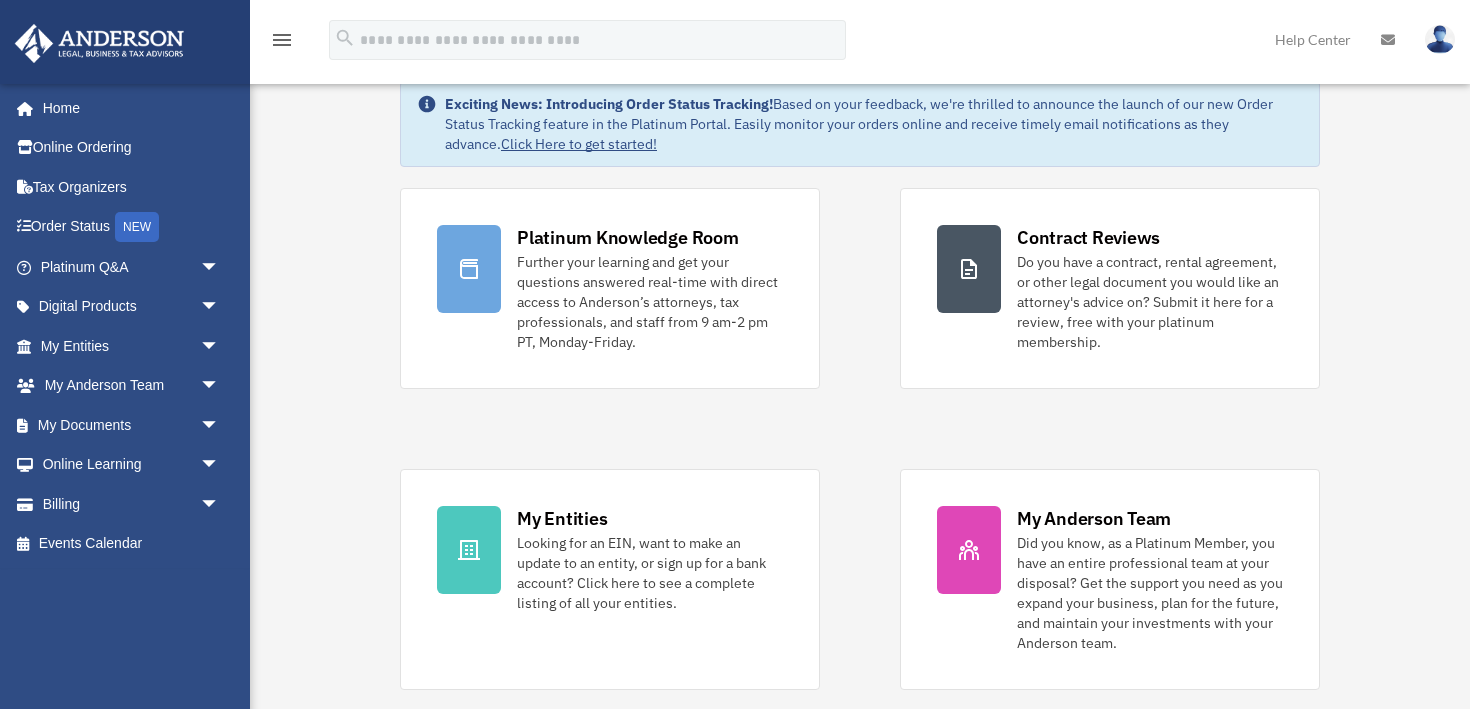 scroll, scrollTop: 89, scrollLeft: 0, axis: vertical 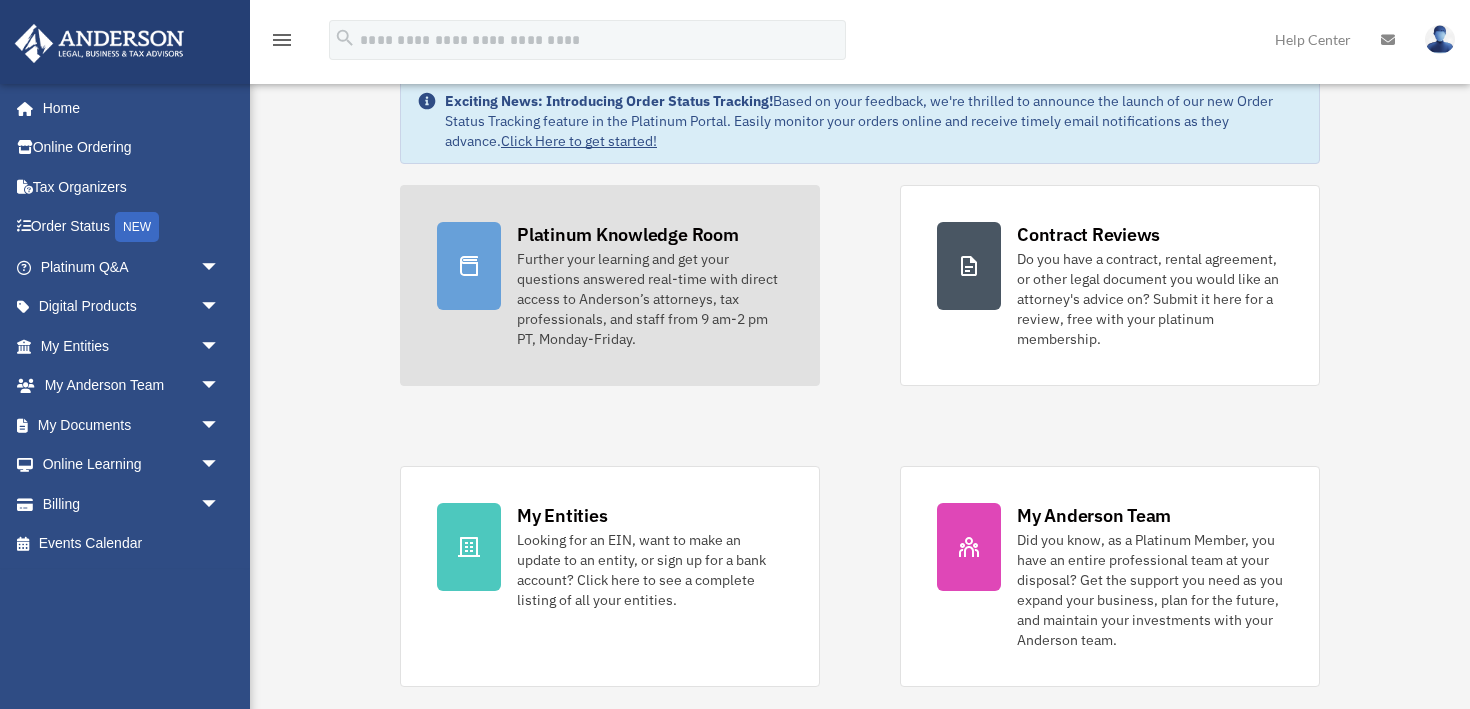 click on "Further your learning and get your questions answered real-time with direct access to Anderson’s attorneys, tax professionals, and staff from 9 am-2 pm PT, Monday-Friday." at bounding box center (650, 299) 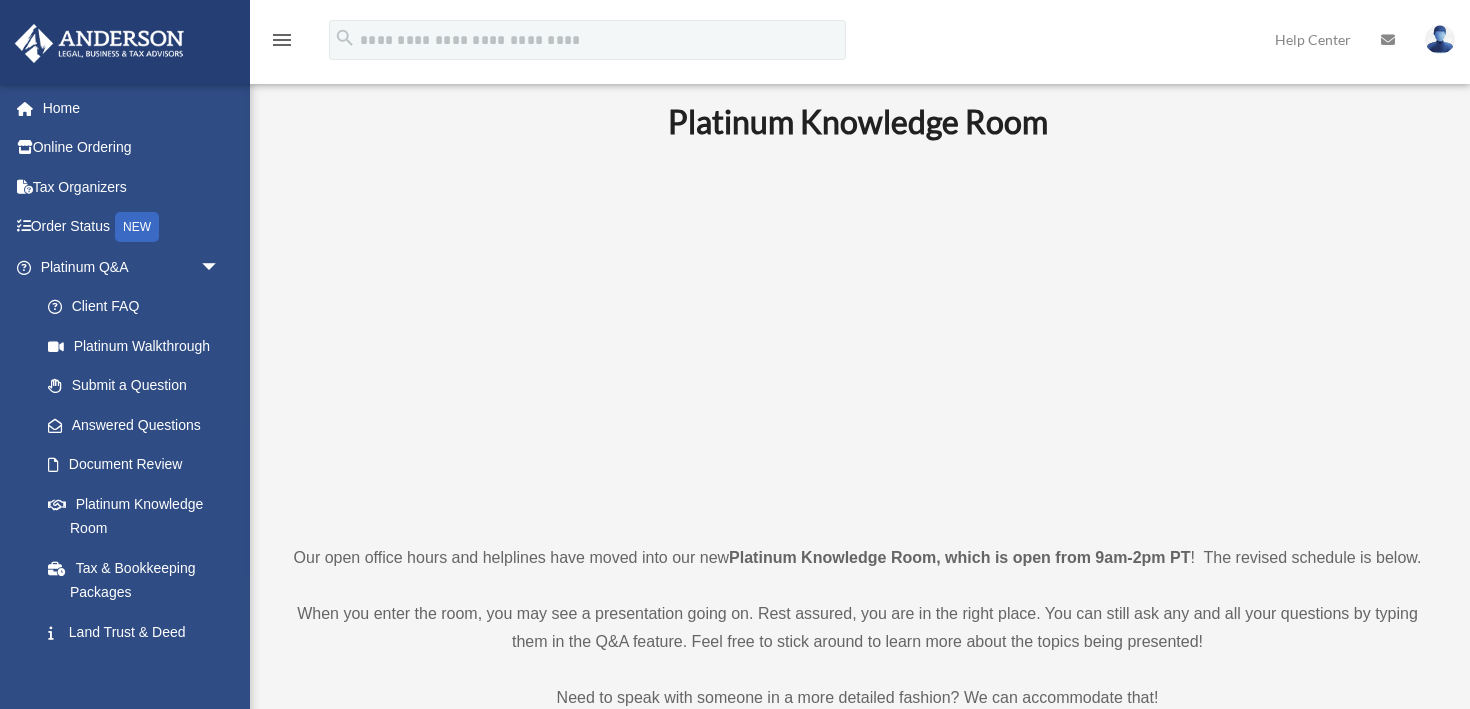 scroll, scrollTop: 53, scrollLeft: 0, axis: vertical 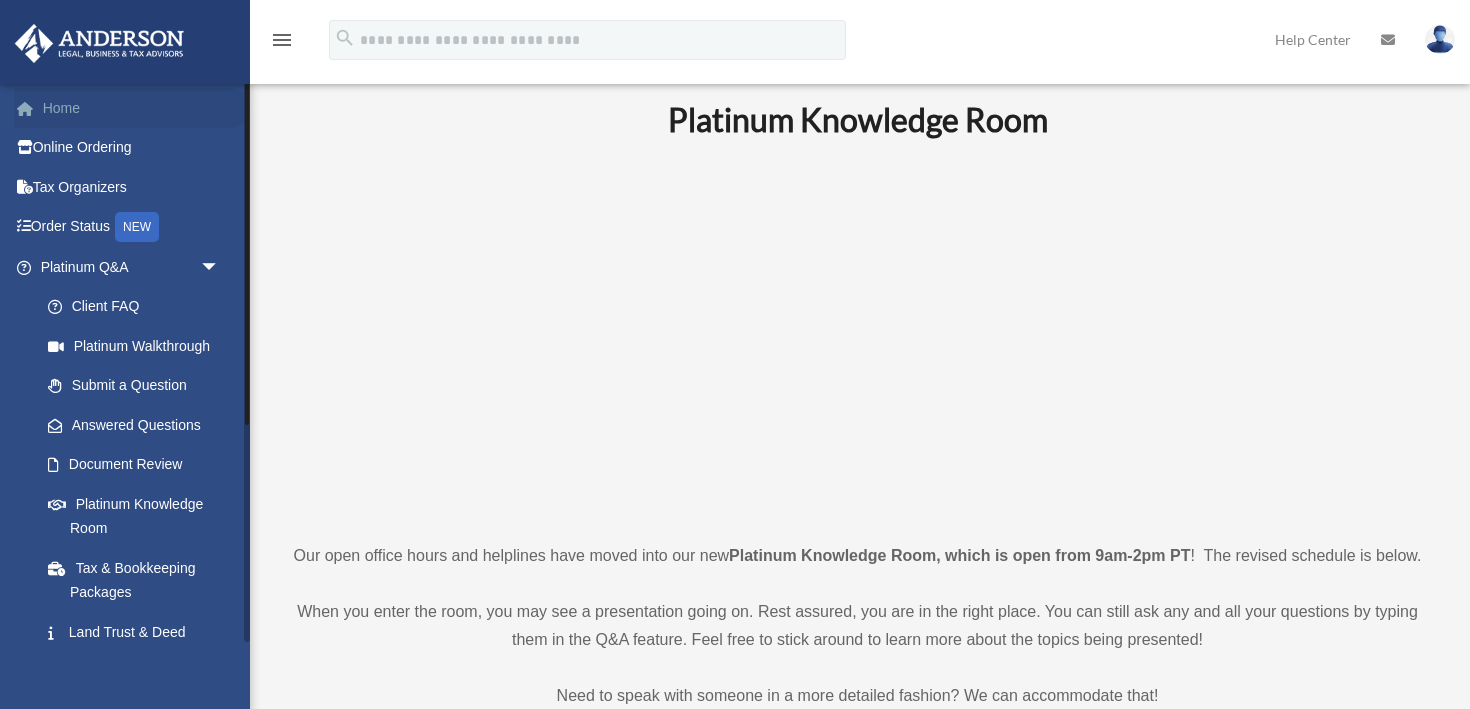 click on "Home" at bounding box center (132, 108) 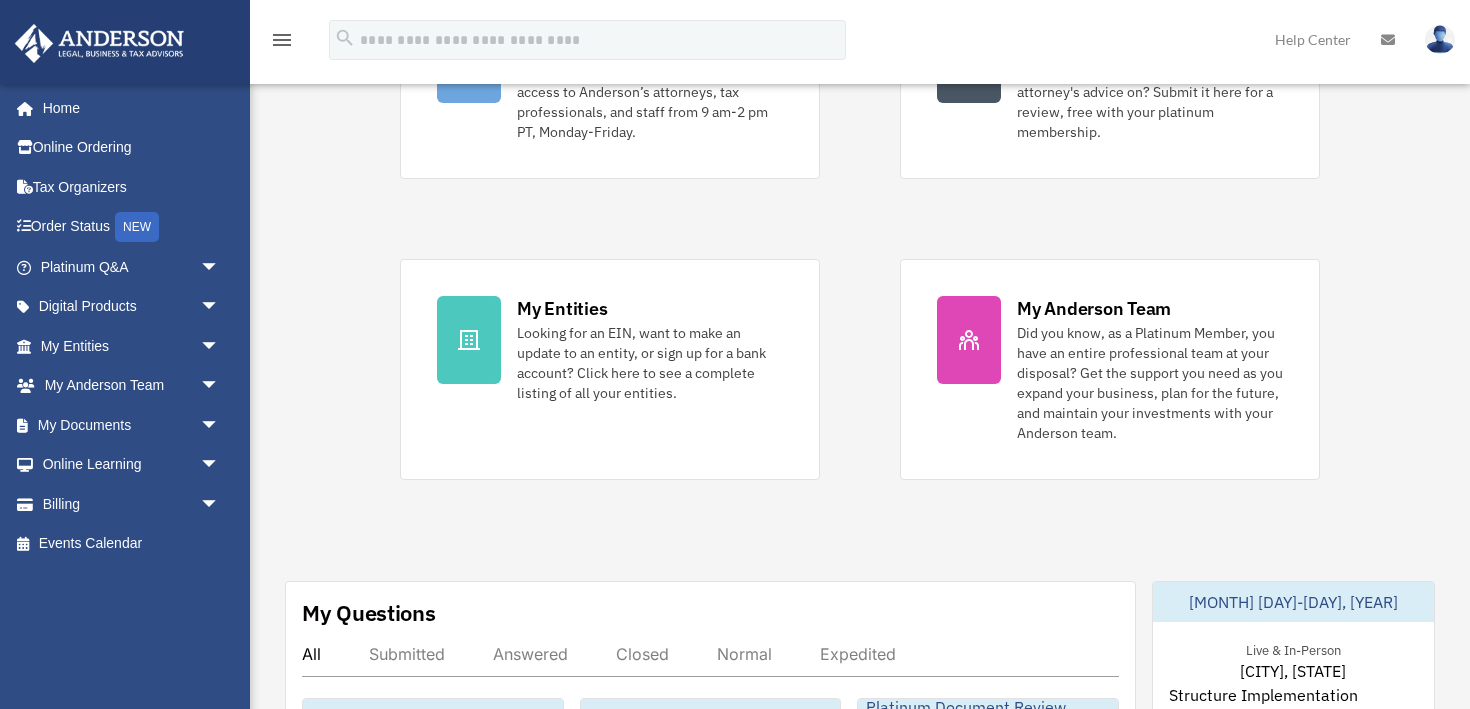 scroll, scrollTop: 299, scrollLeft: 0, axis: vertical 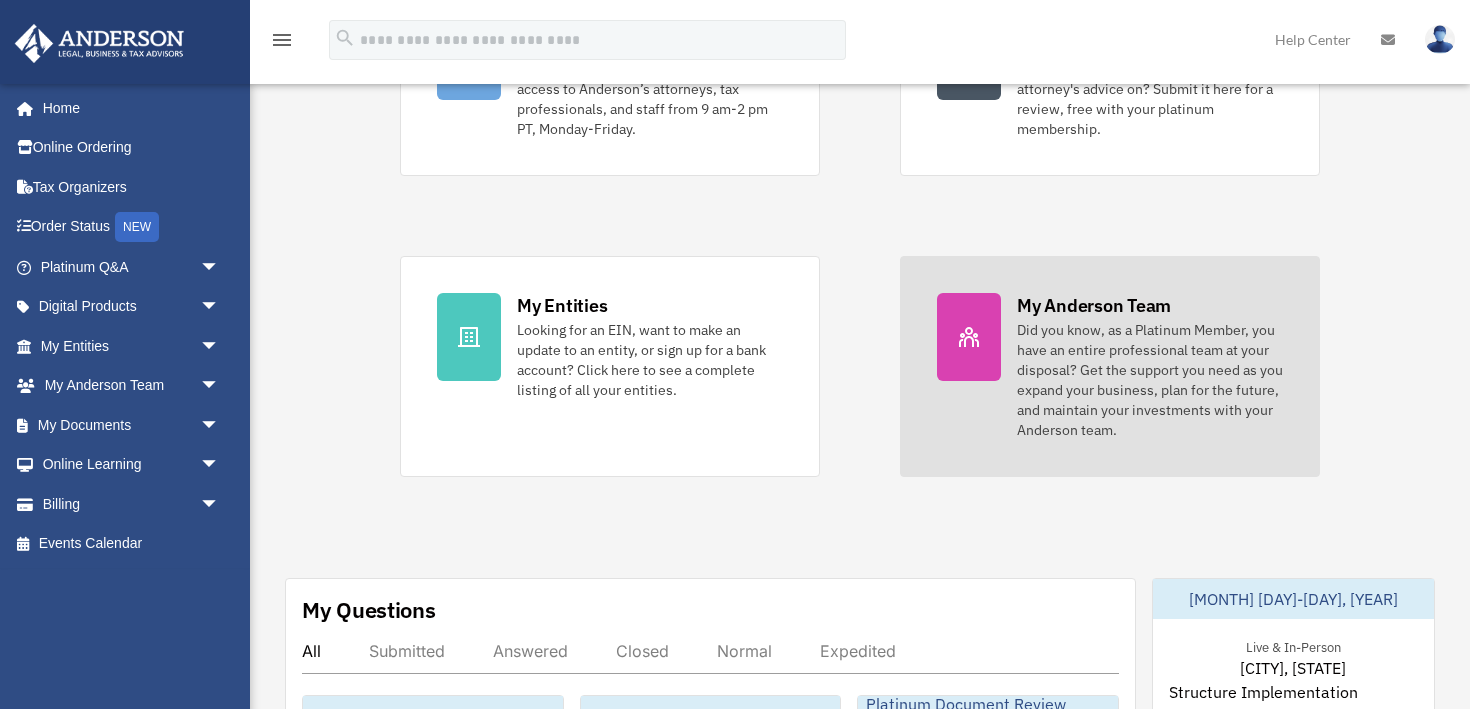 click on "Did you know, as a Platinum Member, you have an entire professional team at your disposal? Get the support you need as you expand your business, plan for the future, and maintain your investments with your Anderson team." at bounding box center (1150, 380) 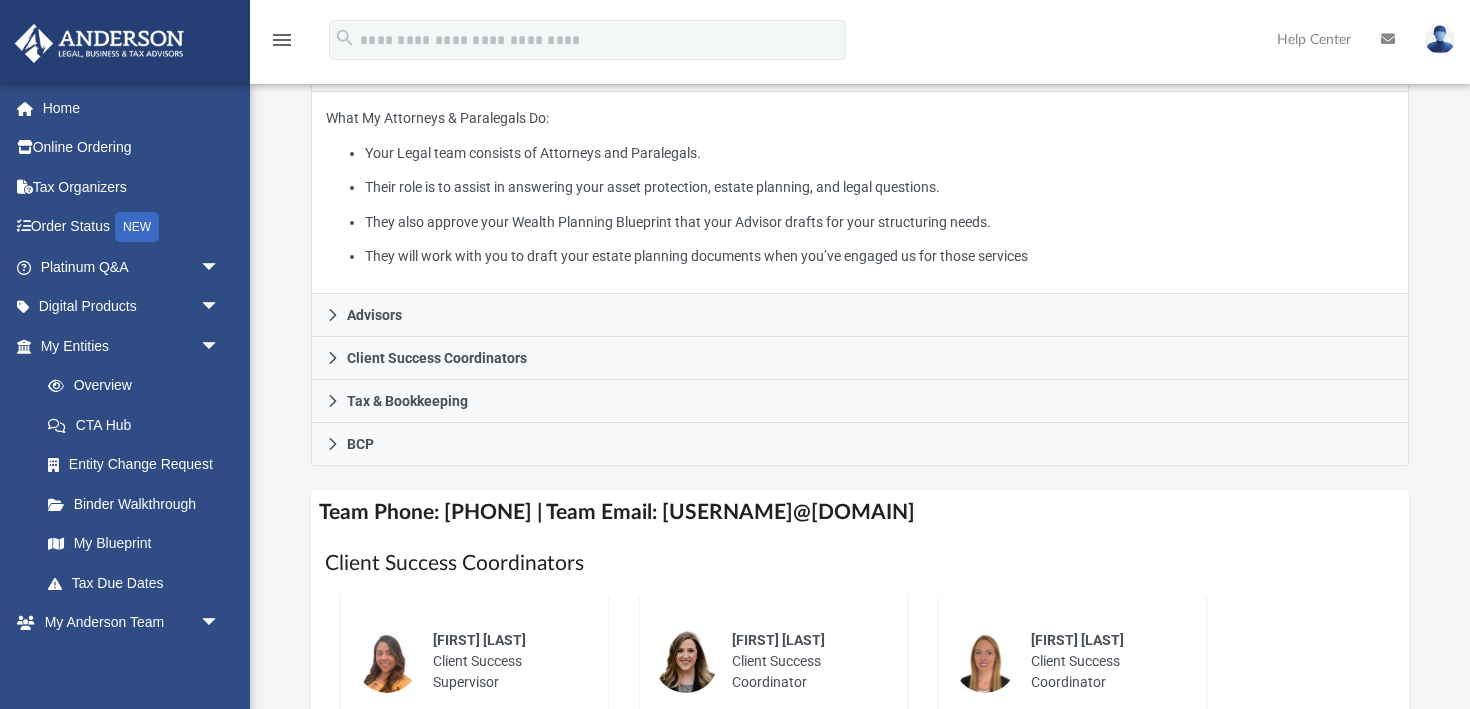 scroll, scrollTop: 458, scrollLeft: 0, axis: vertical 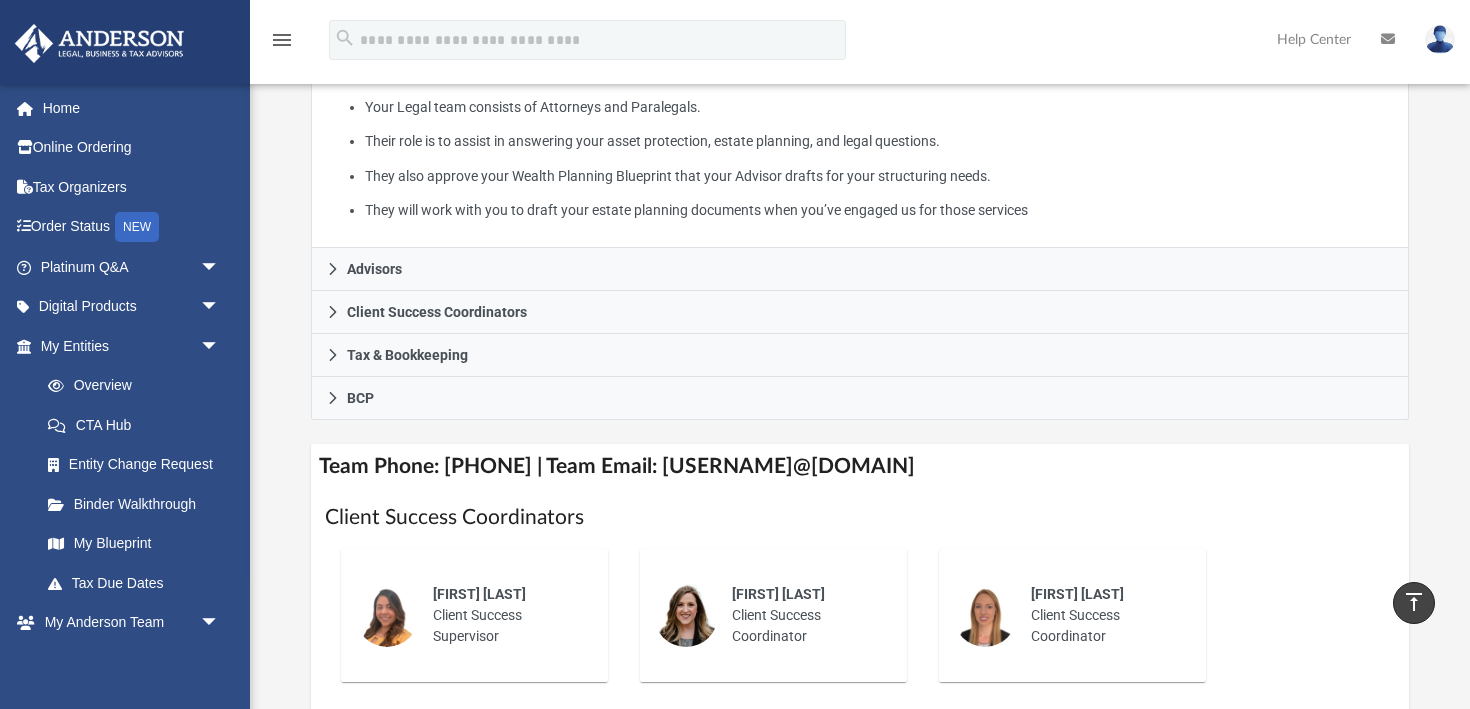drag, startPoint x: 724, startPoint y: 462, endPoint x: 1022, endPoint y: 455, distance: 298.0822 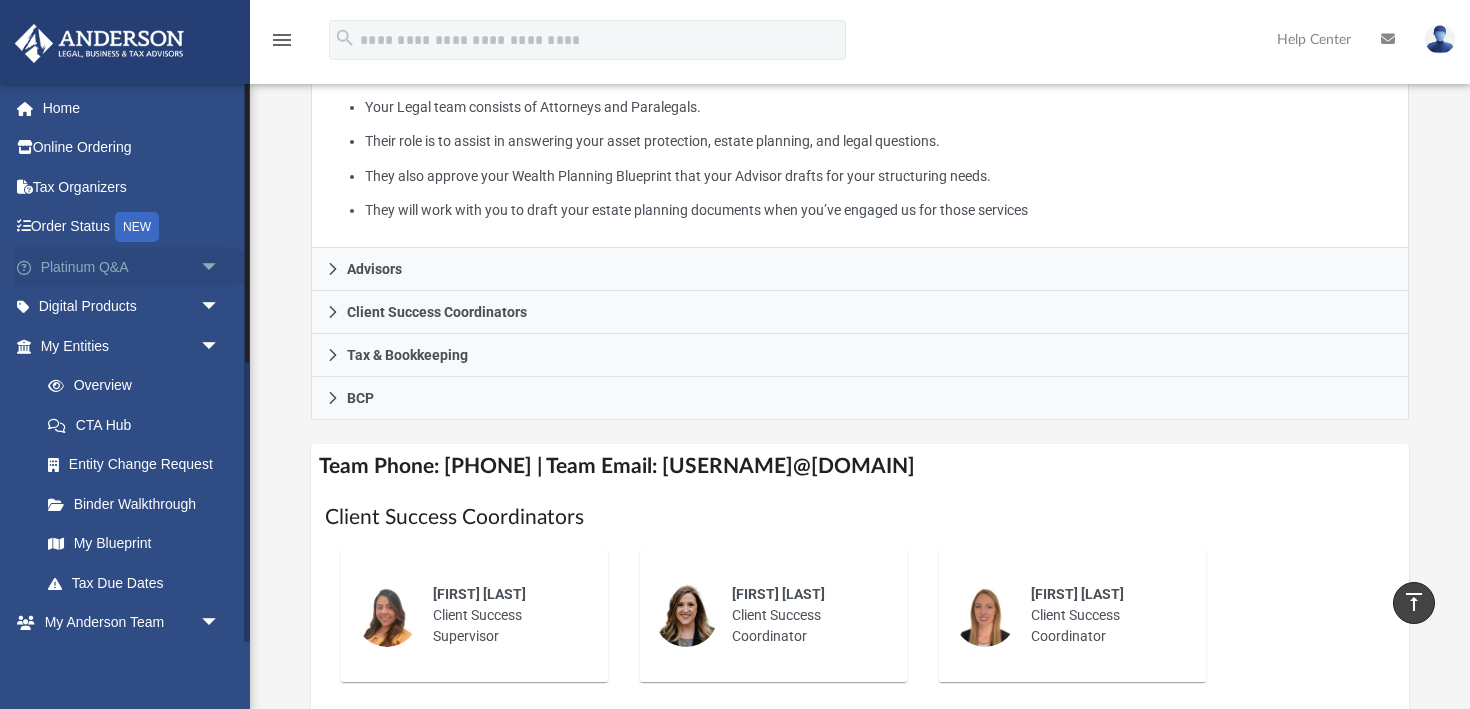 click on "Platinum Q&A arrow_drop_down" at bounding box center (132, 267) 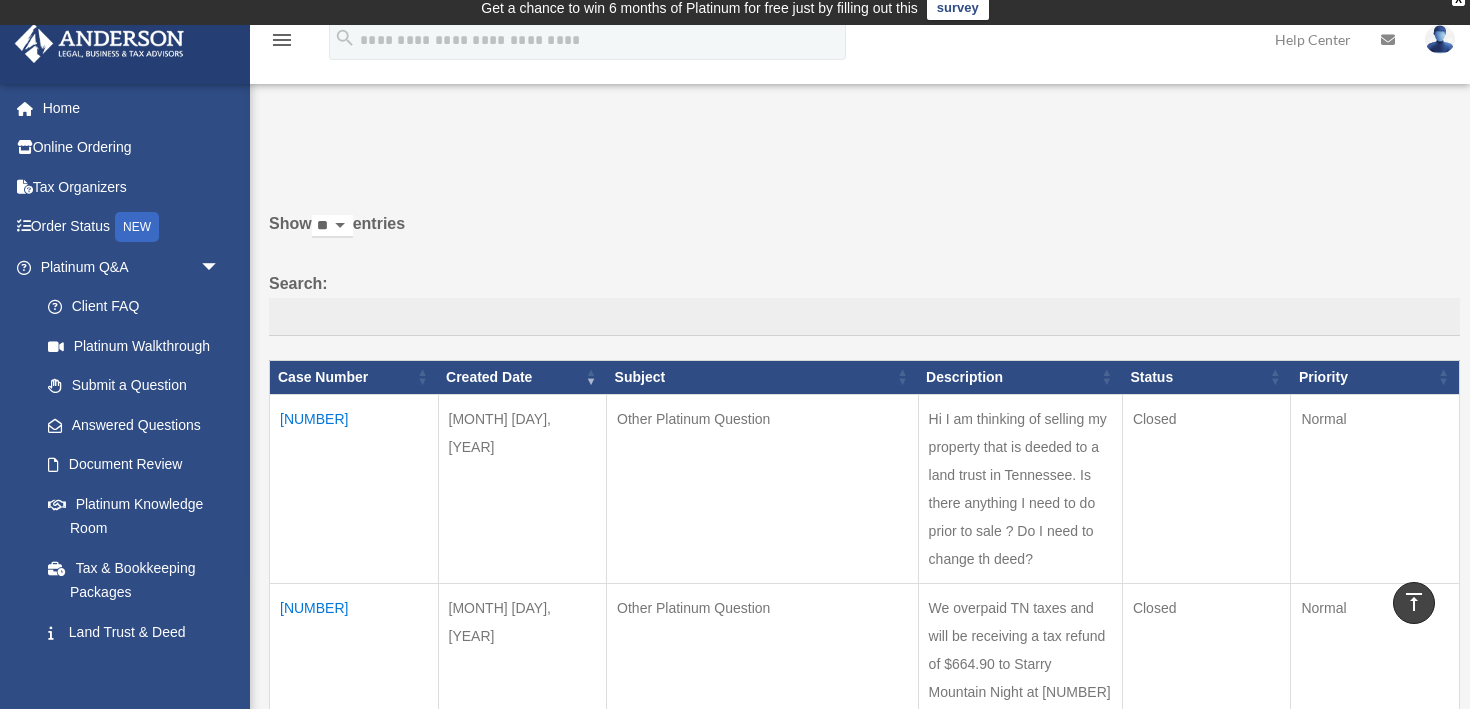 scroll, scrollTop: 0, scrollLeft: 0, axis: both 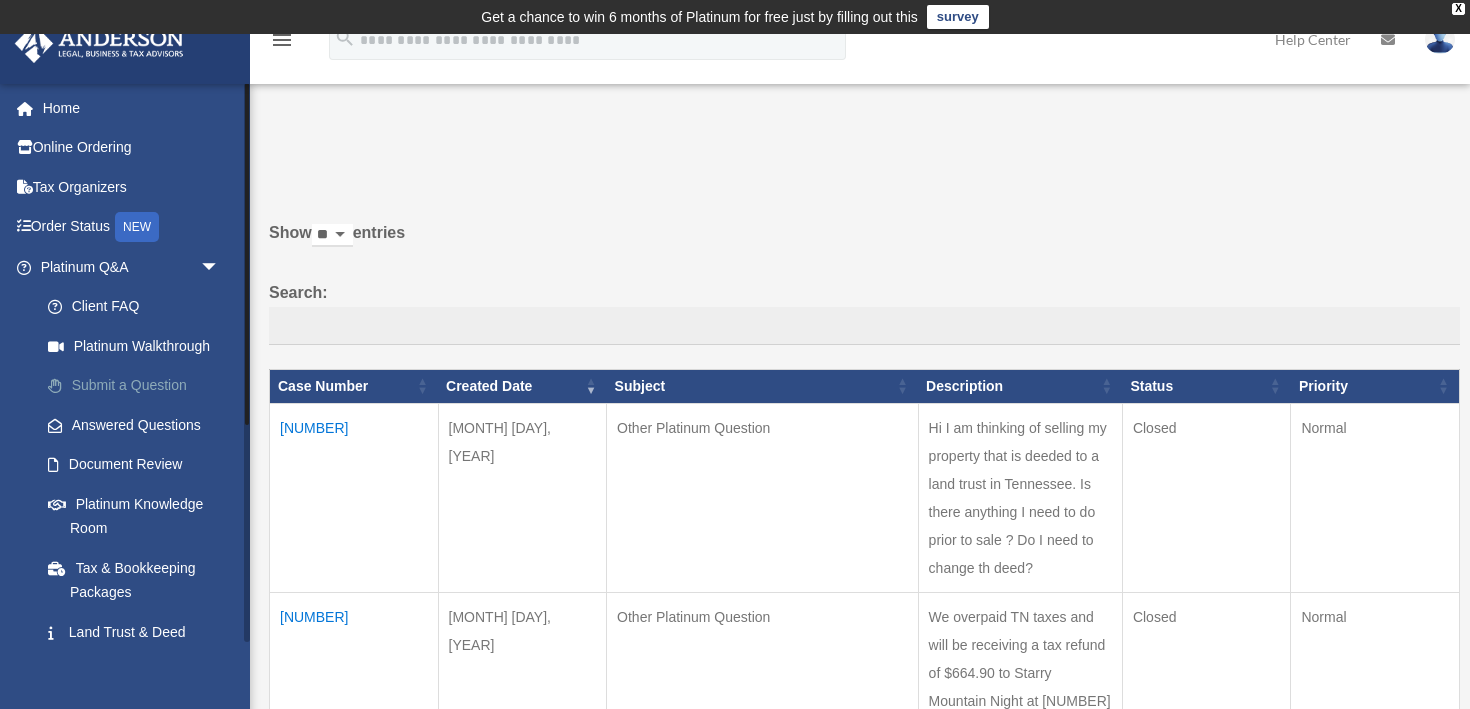 click on "Submit a Question" at bounding box center (139, 386) 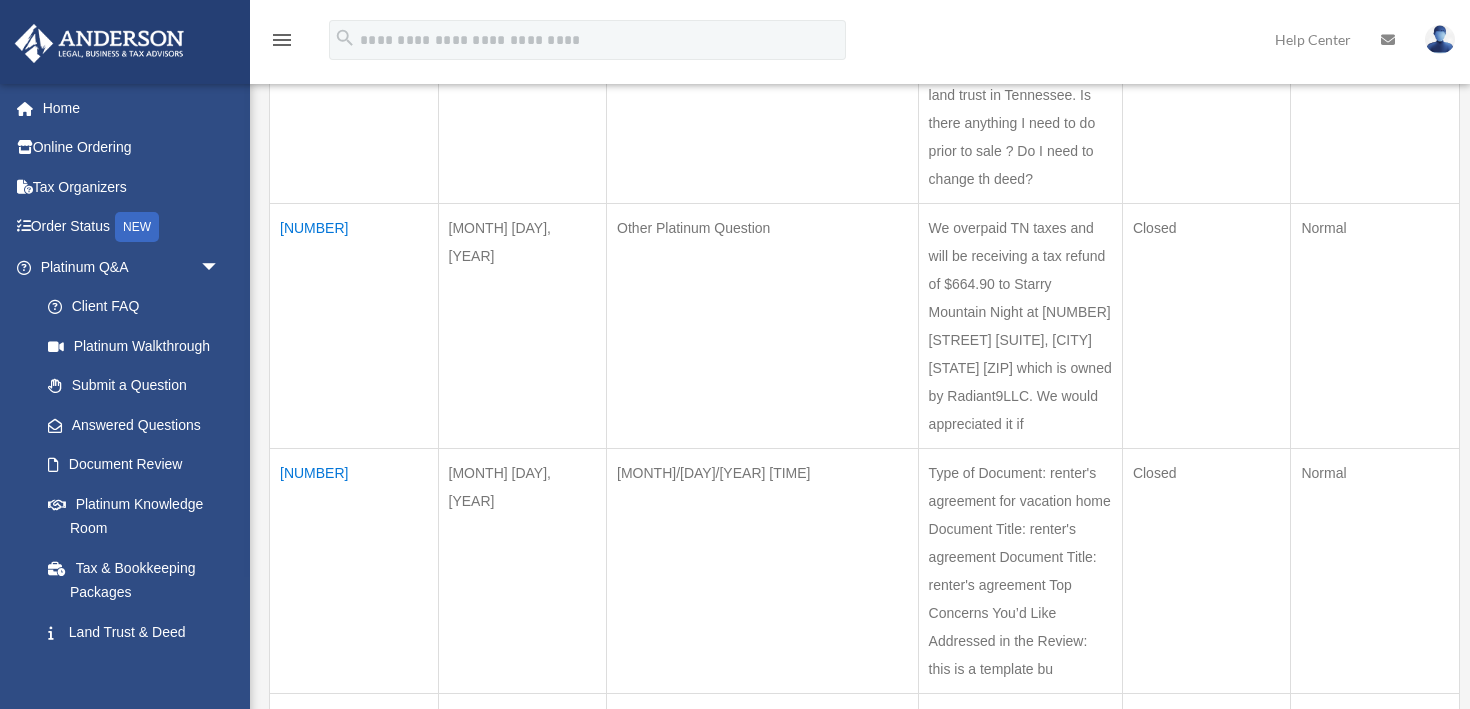 scroll, scrollTop: 0, scrollLeft: 0, axis: both 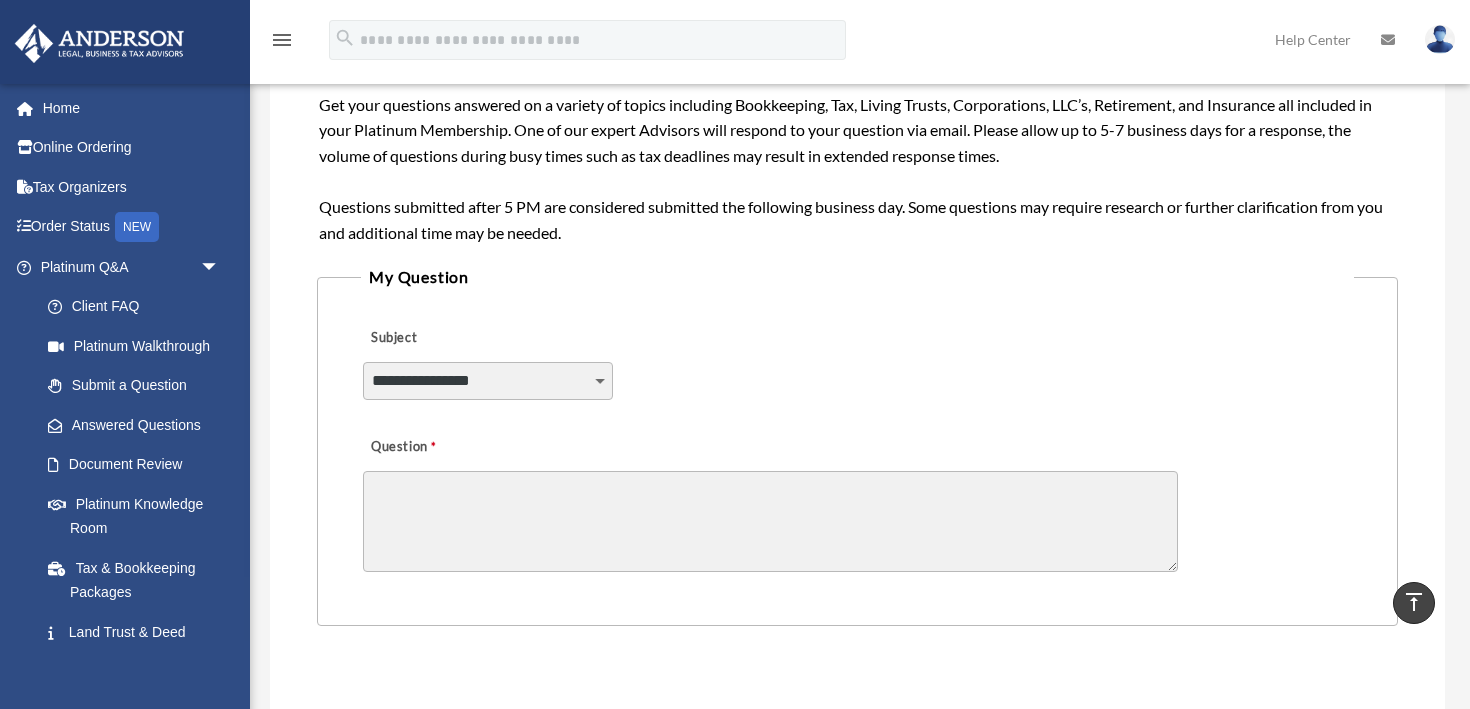click on "**********" at bounding box center [488, 381] 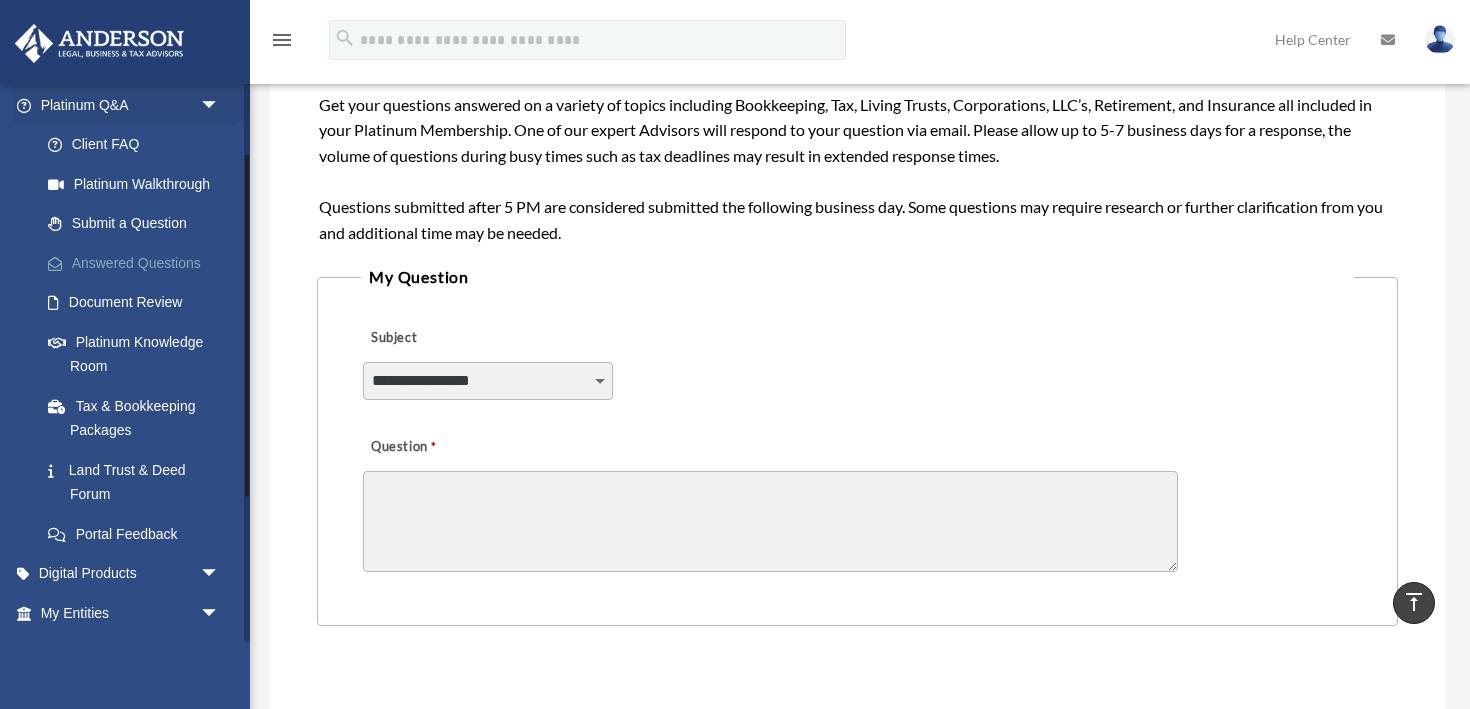 scroll, scrollTop: 0, scrollLeft: 0, axis: both 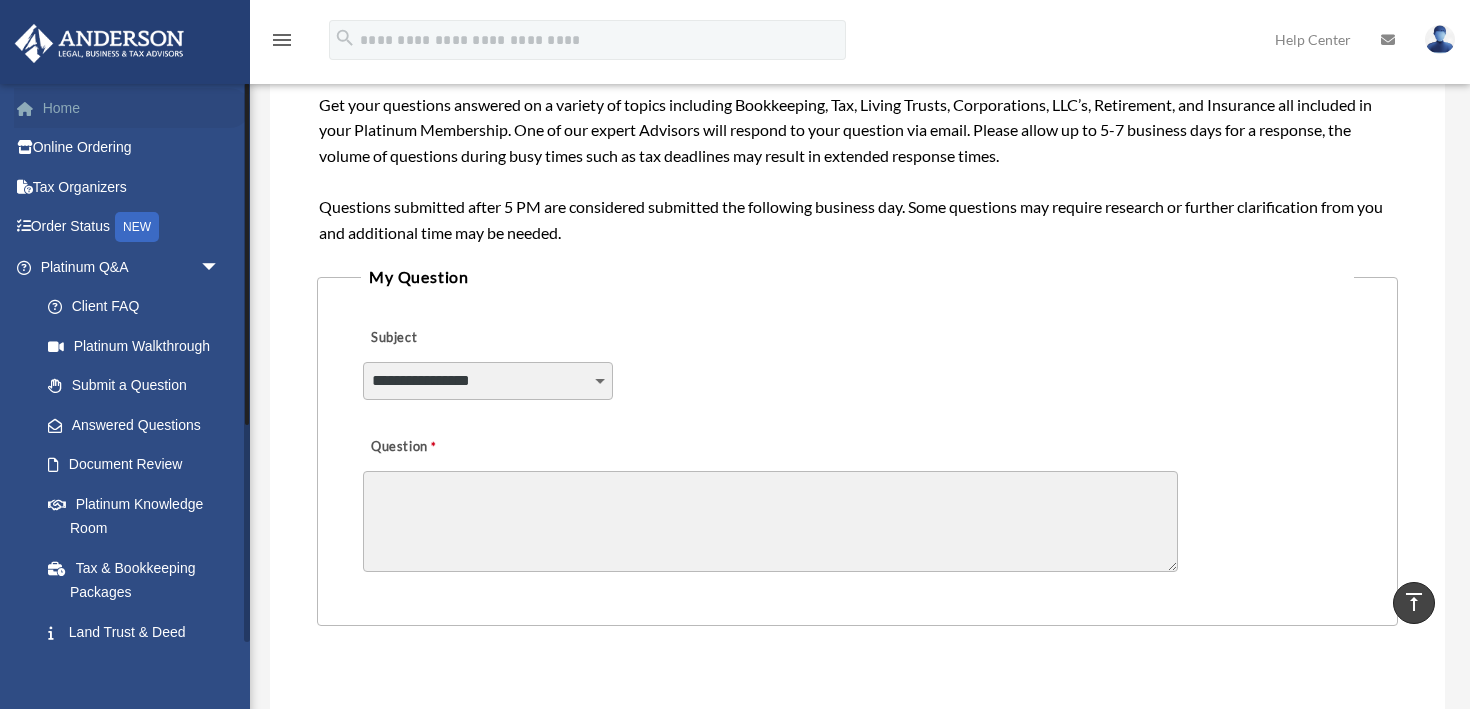 click on "Home" at bounding box center (132, 108) 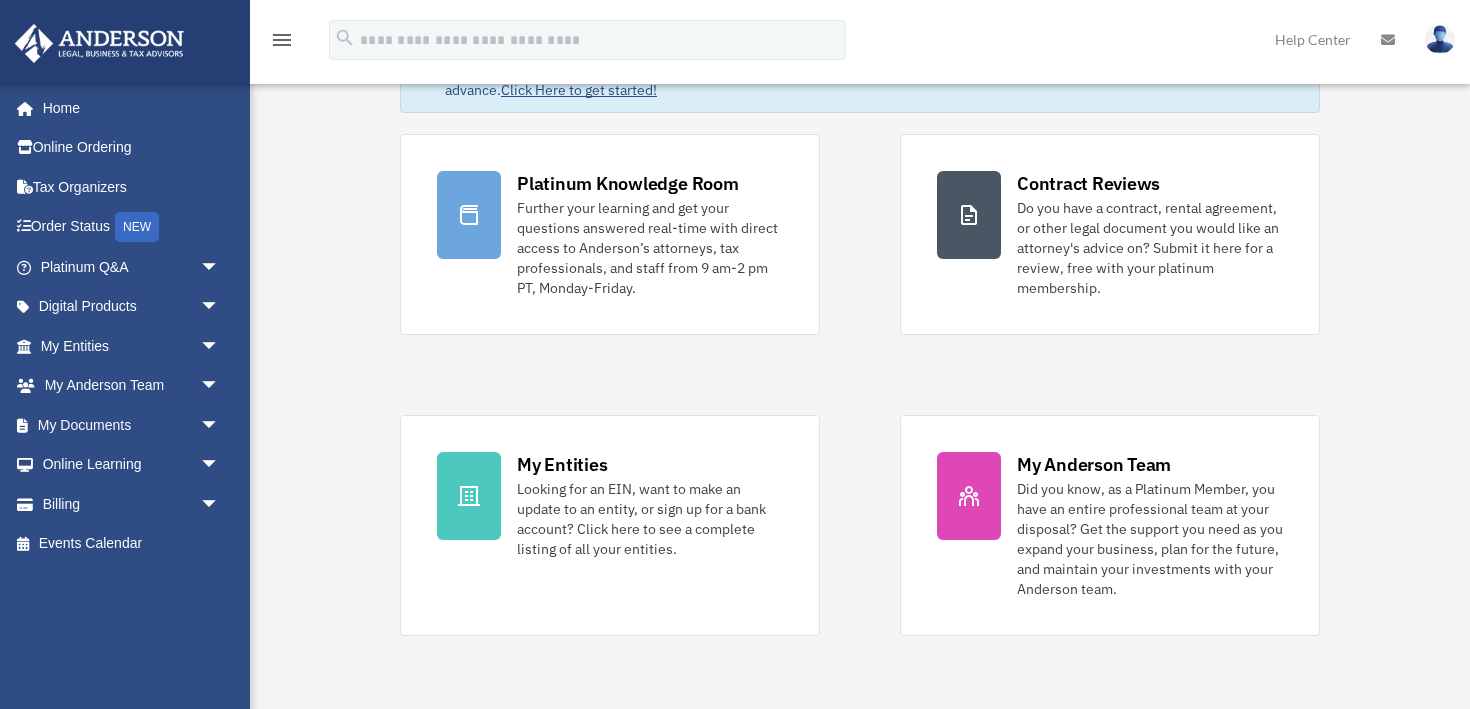 scroll, scrollTop: 187, scrollLeft: 0, axis: vertical 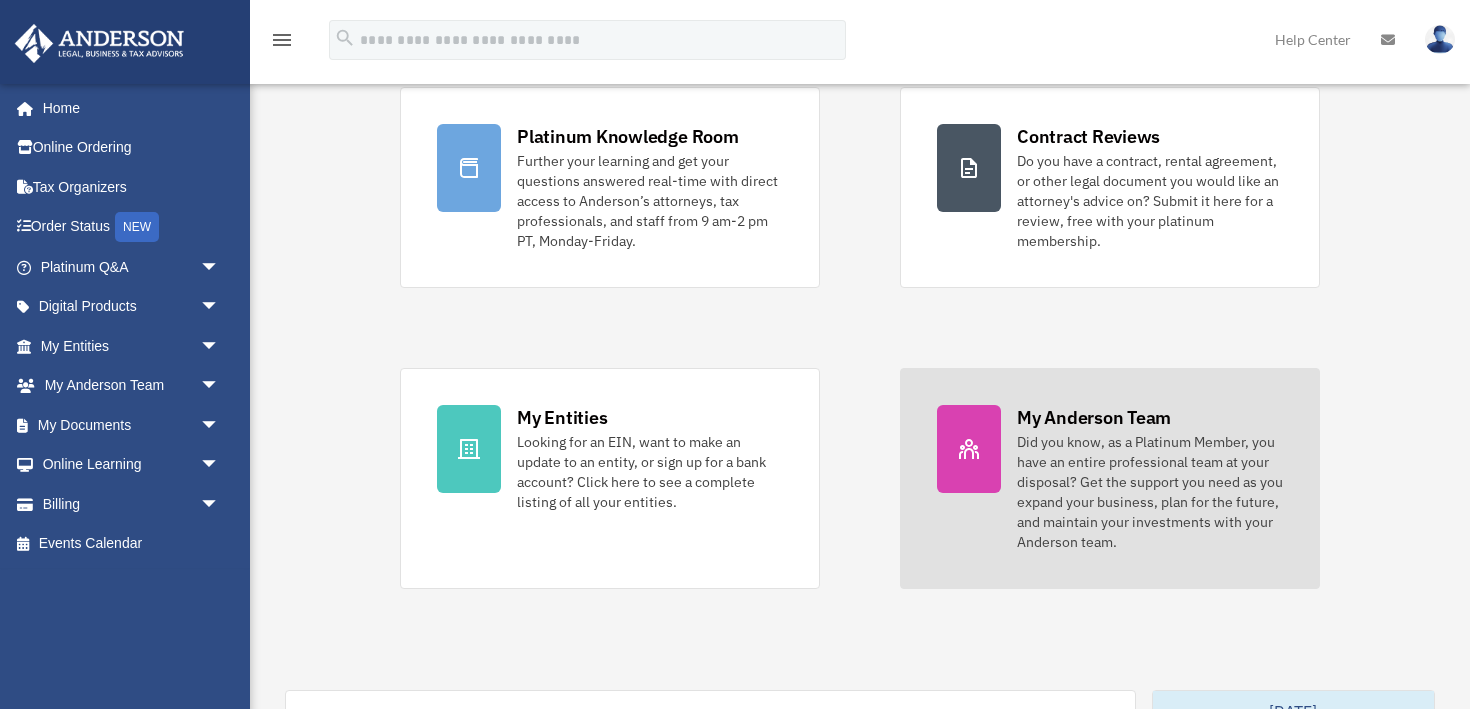 click 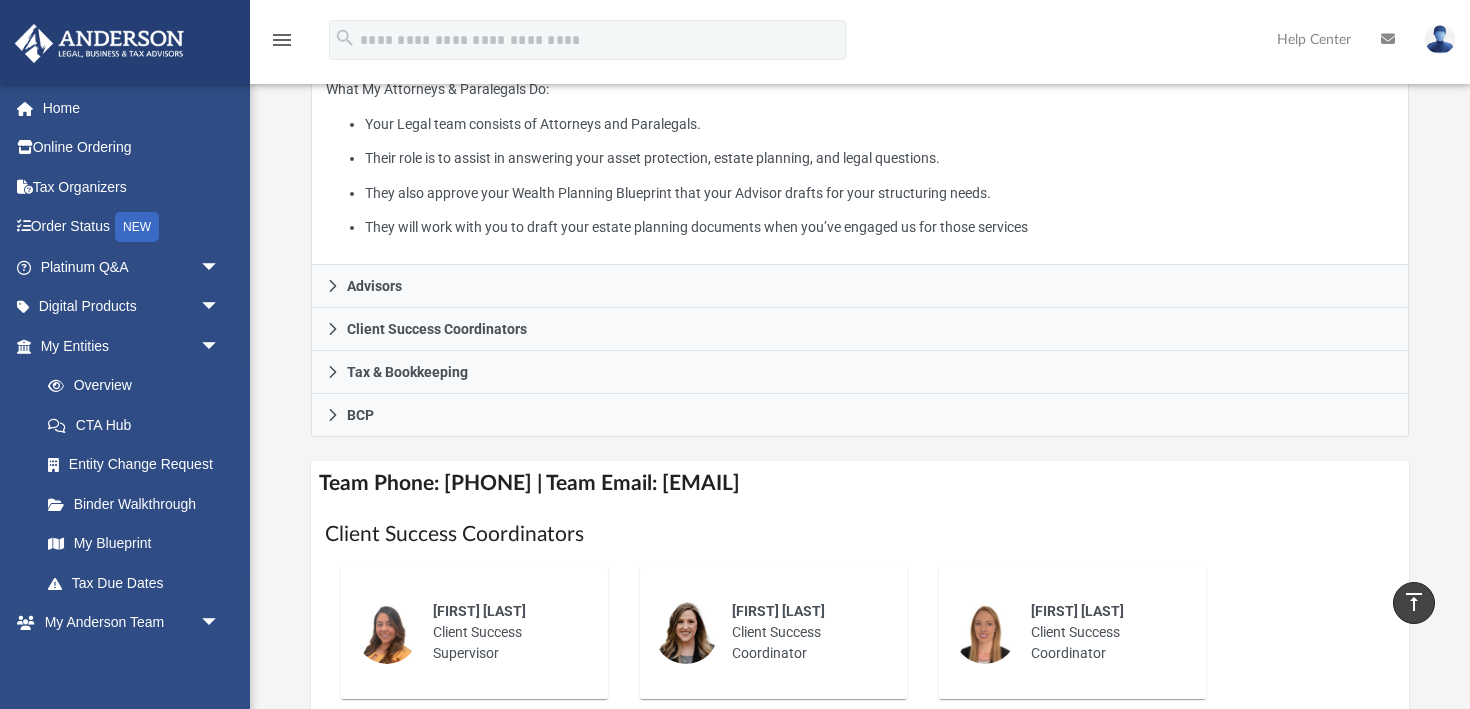 scroll, scrollTop: 0, scrollLeft: 0, axis: both 